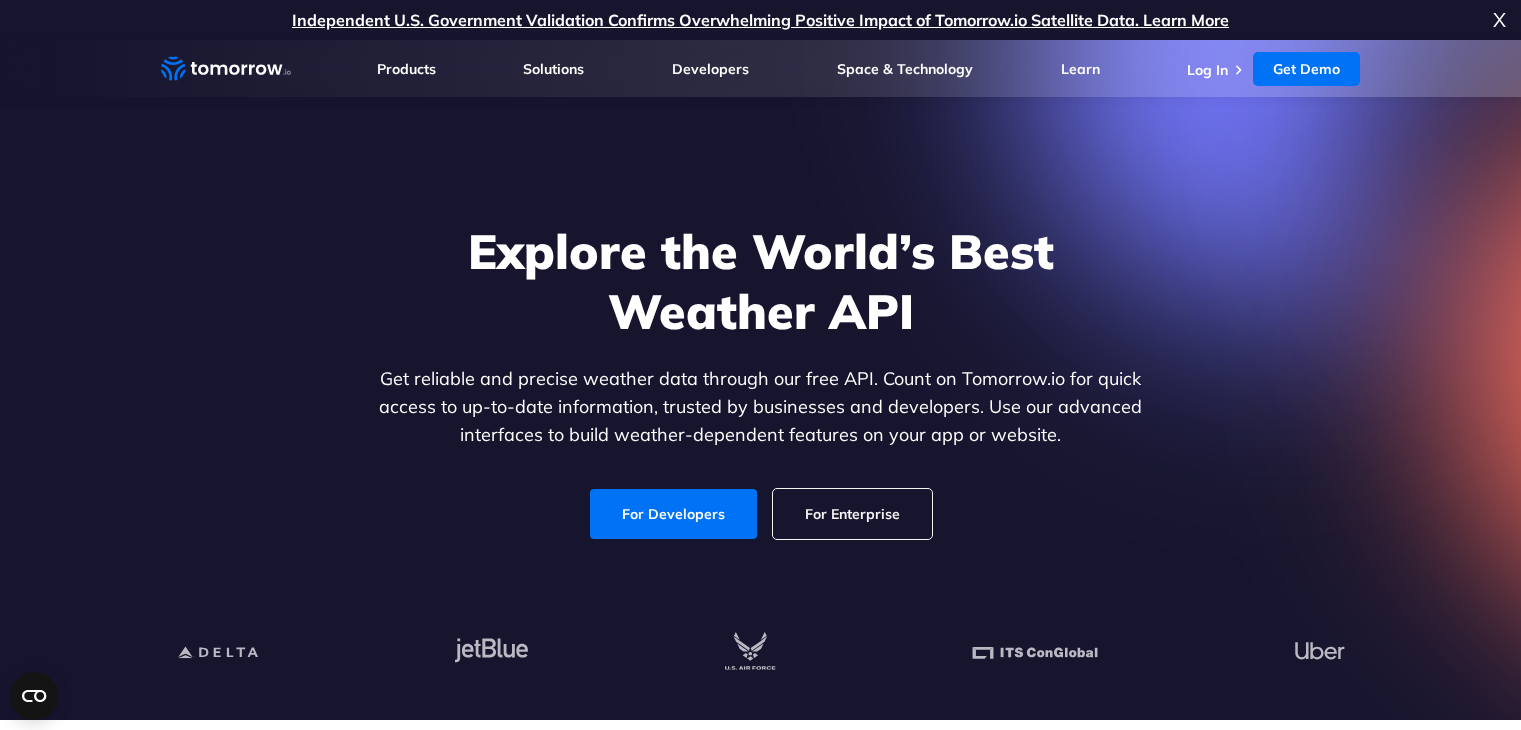 scroll, scrollTop: 0, scrollLeft: 0, axis: both 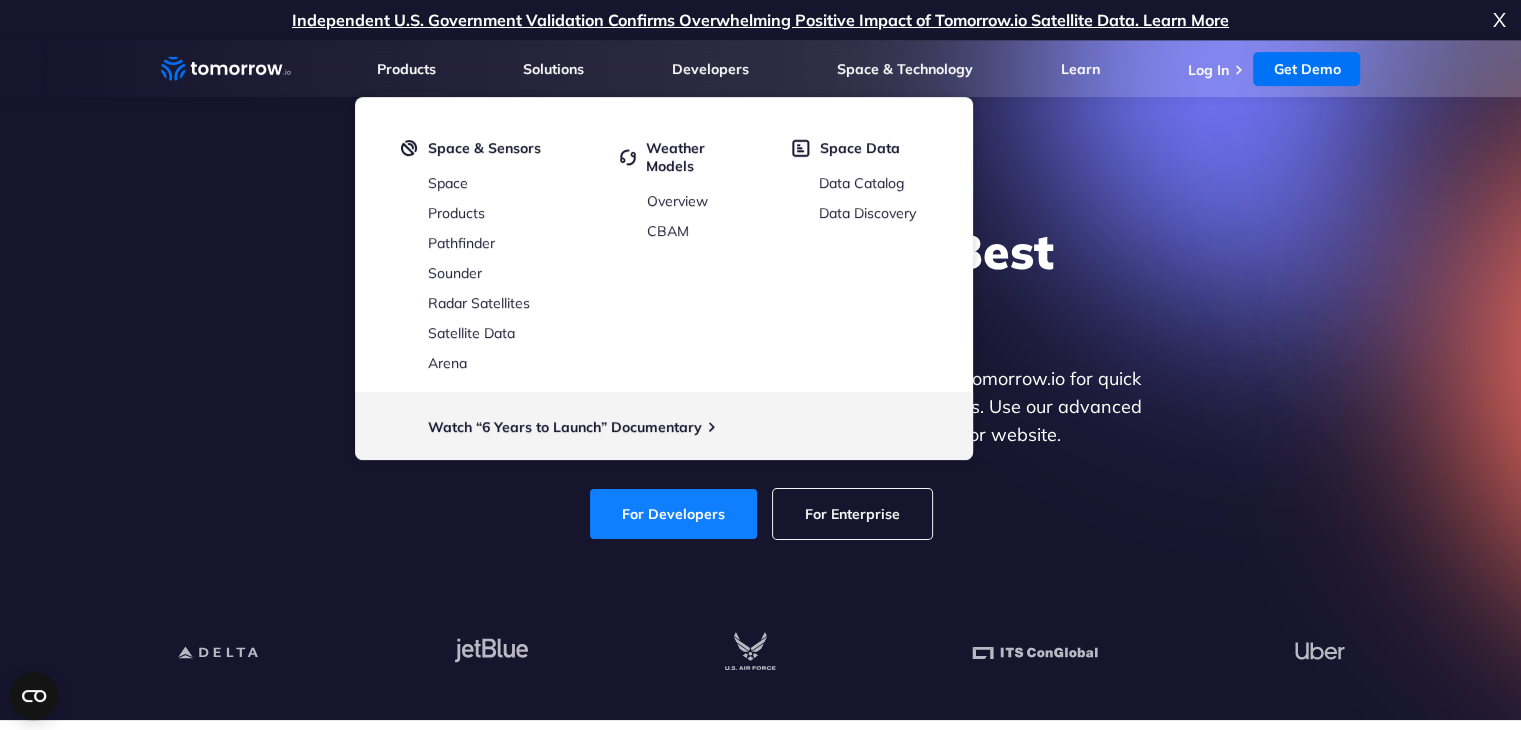 click on "For Developers" at bounding box center [673, 514] 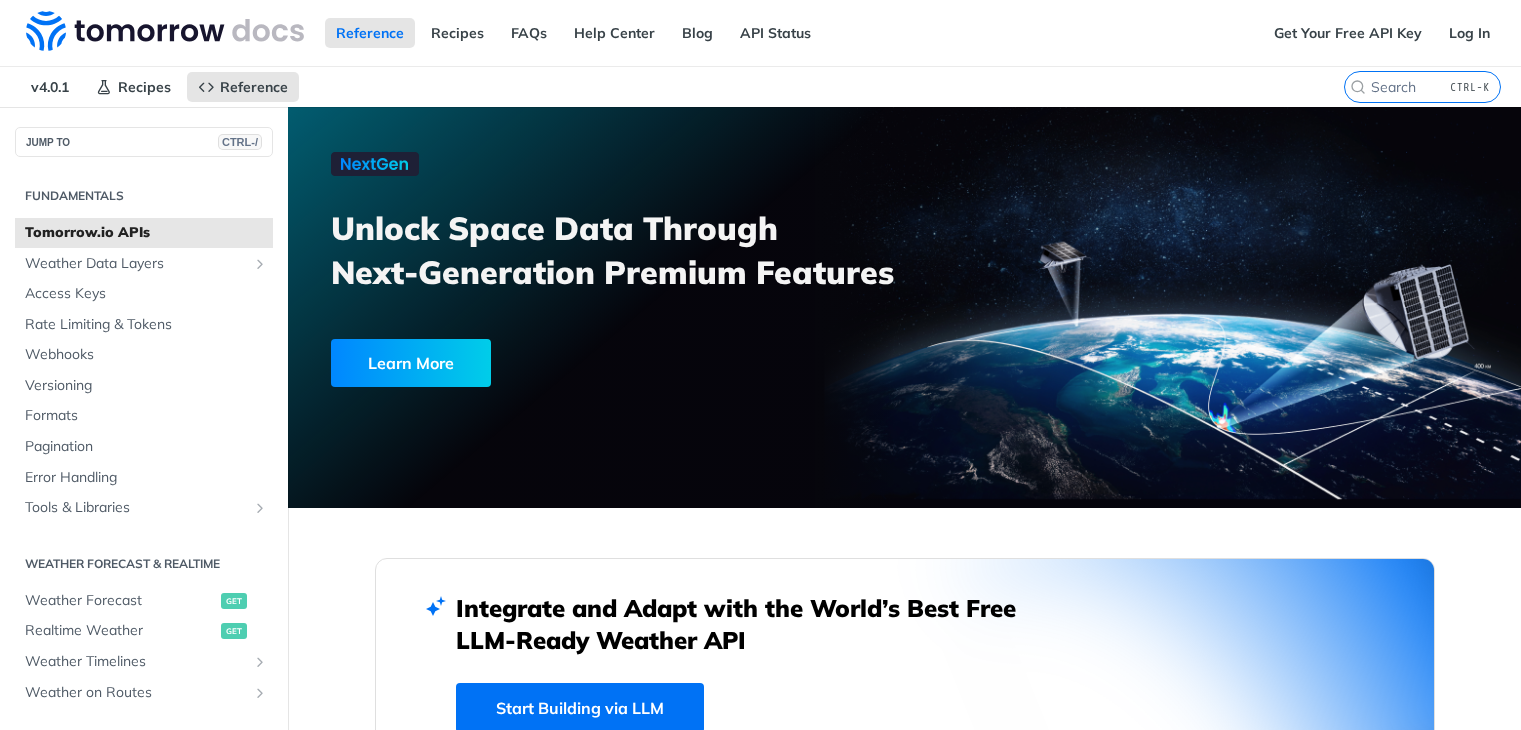 scroll, scrollTop: 0, scrollLeft: 0, axis: both 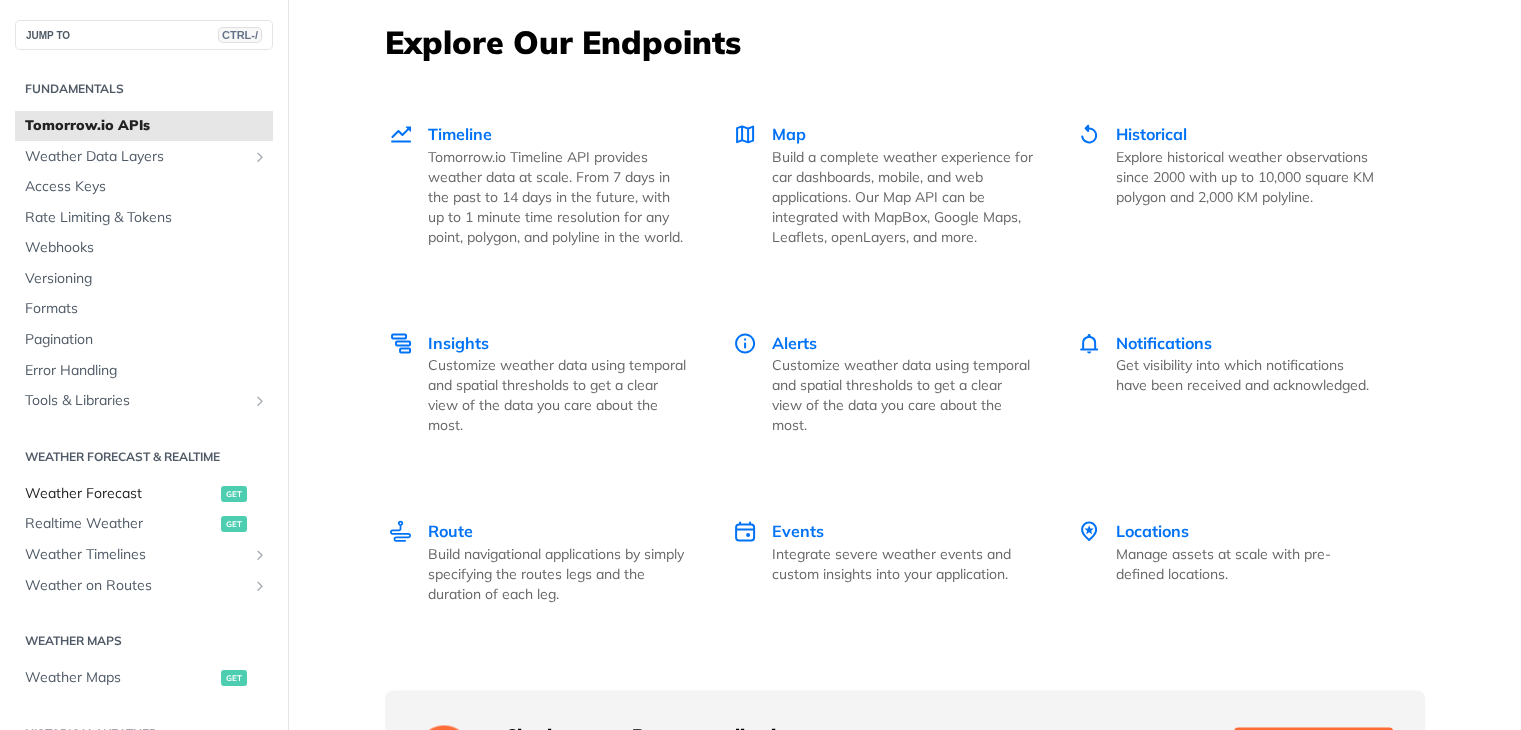 click on "Weather Forecast" at bounding box center (120, 494) 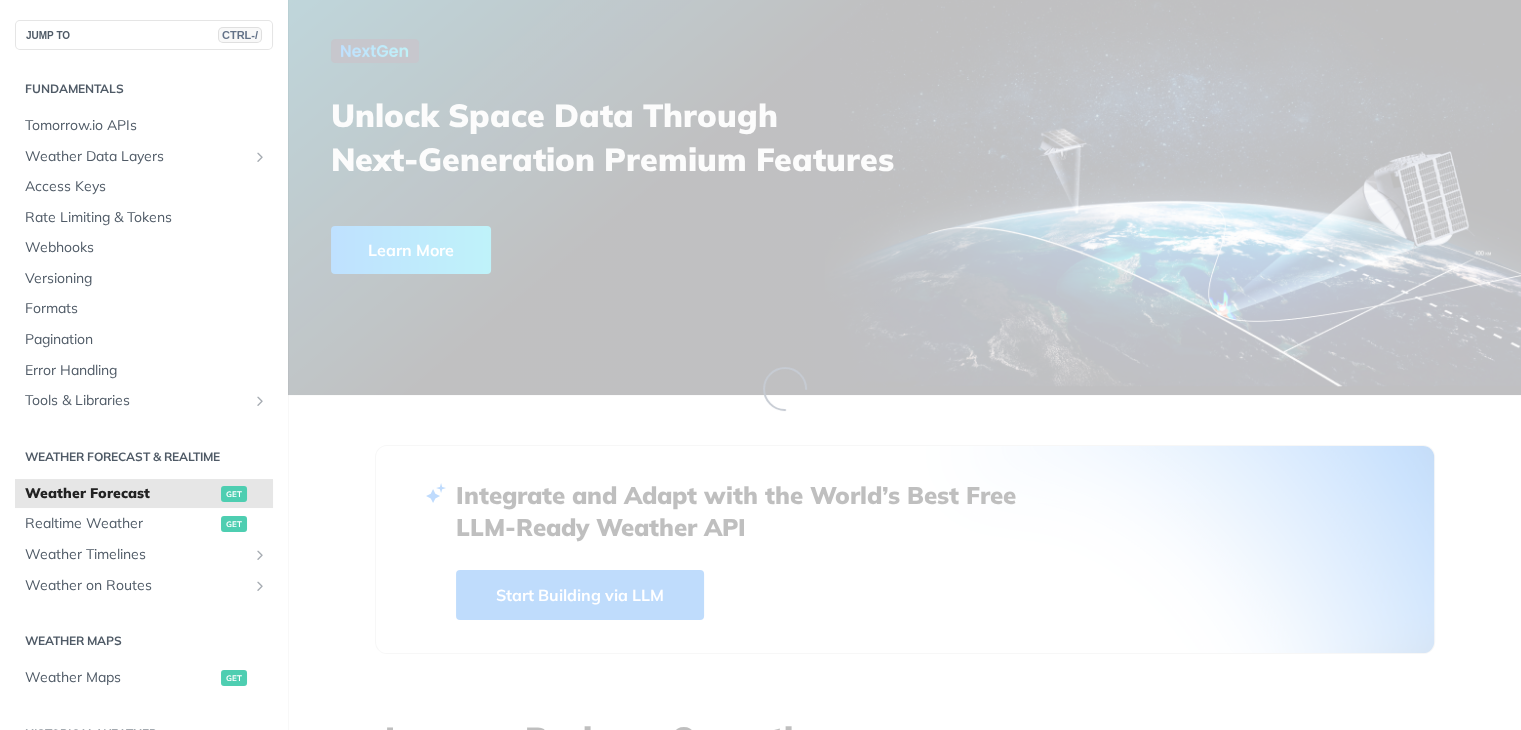 scroll, scrollTop: 0, scrollLeft: 0, axis: both 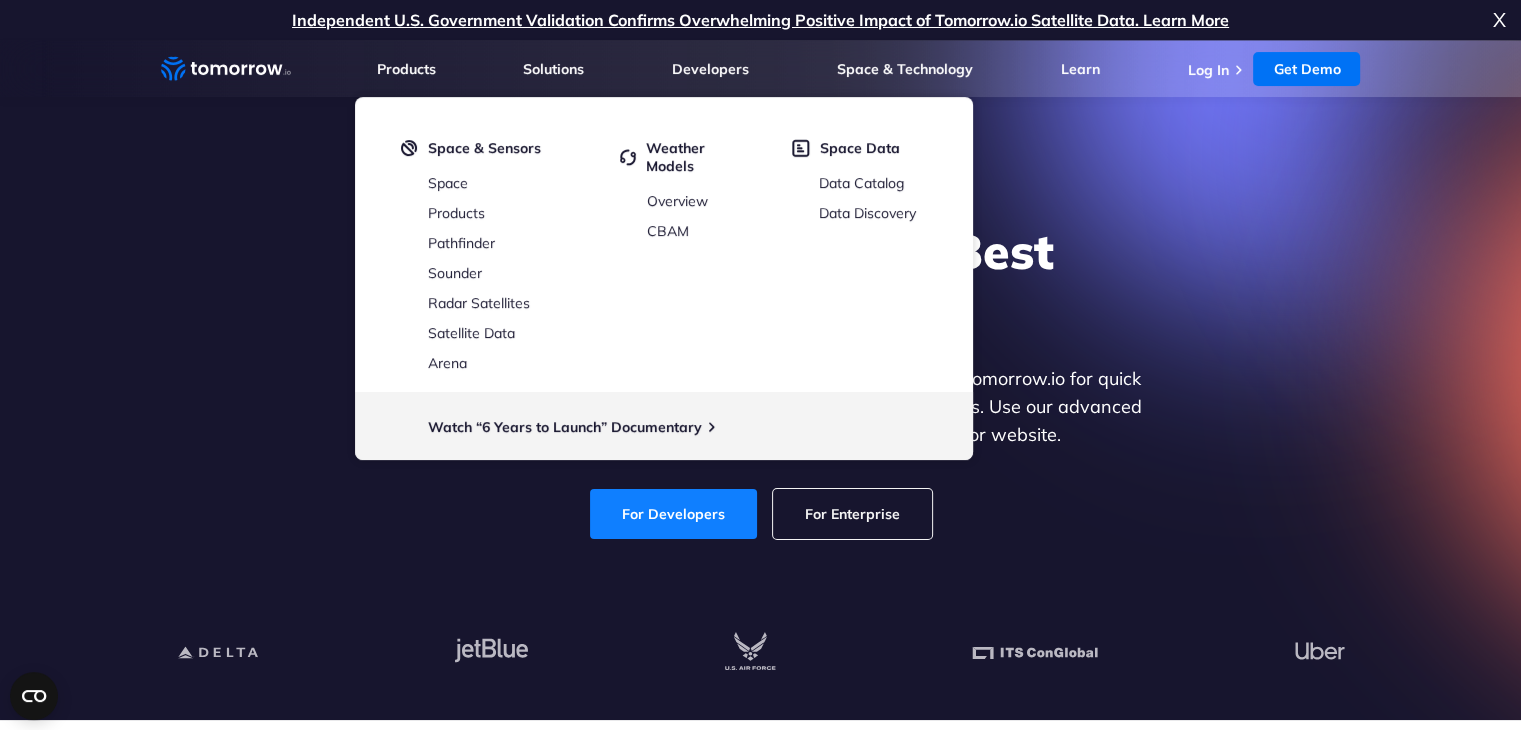 click on "For Developers" at bounding box center [673, 514] 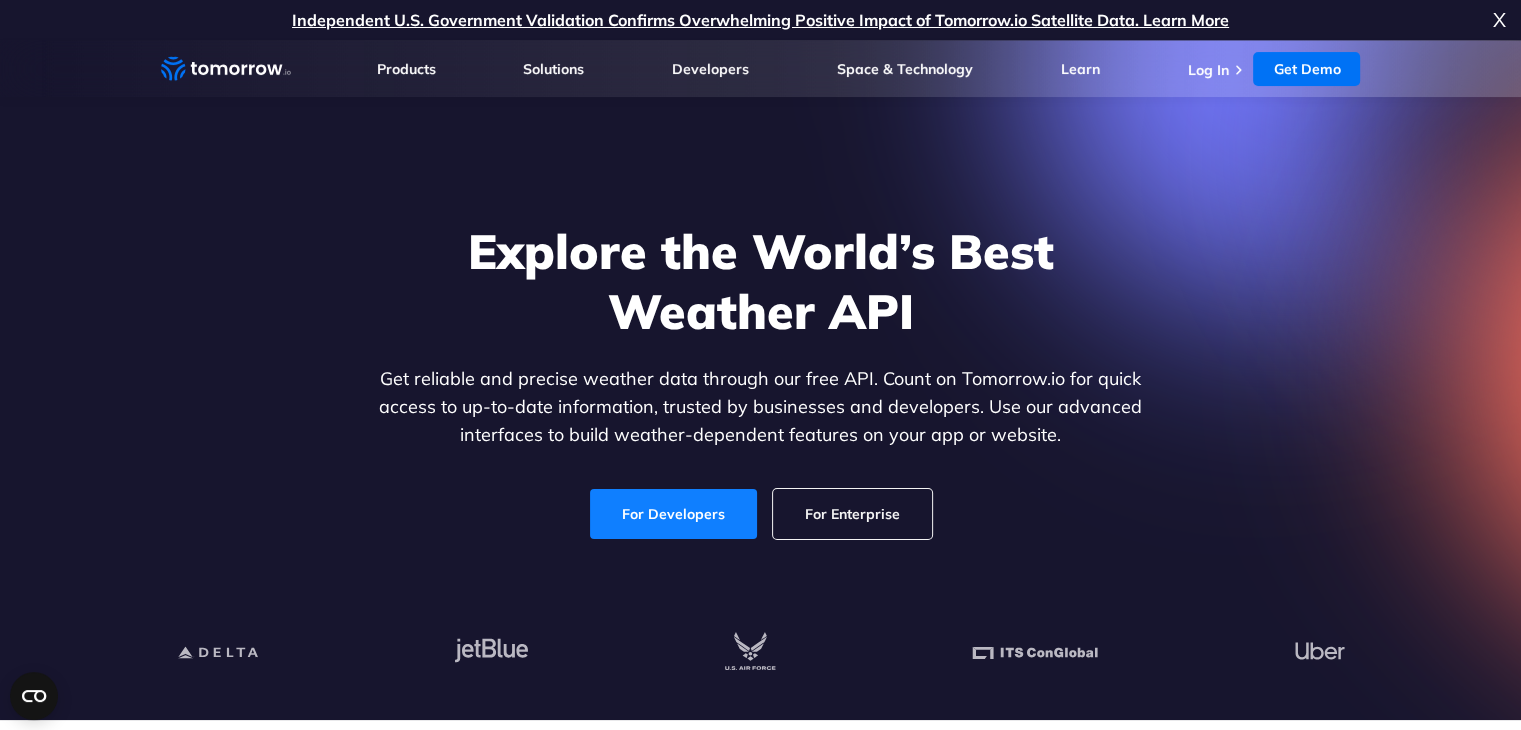 click on "For Developers" at bounding box center (673, 514) 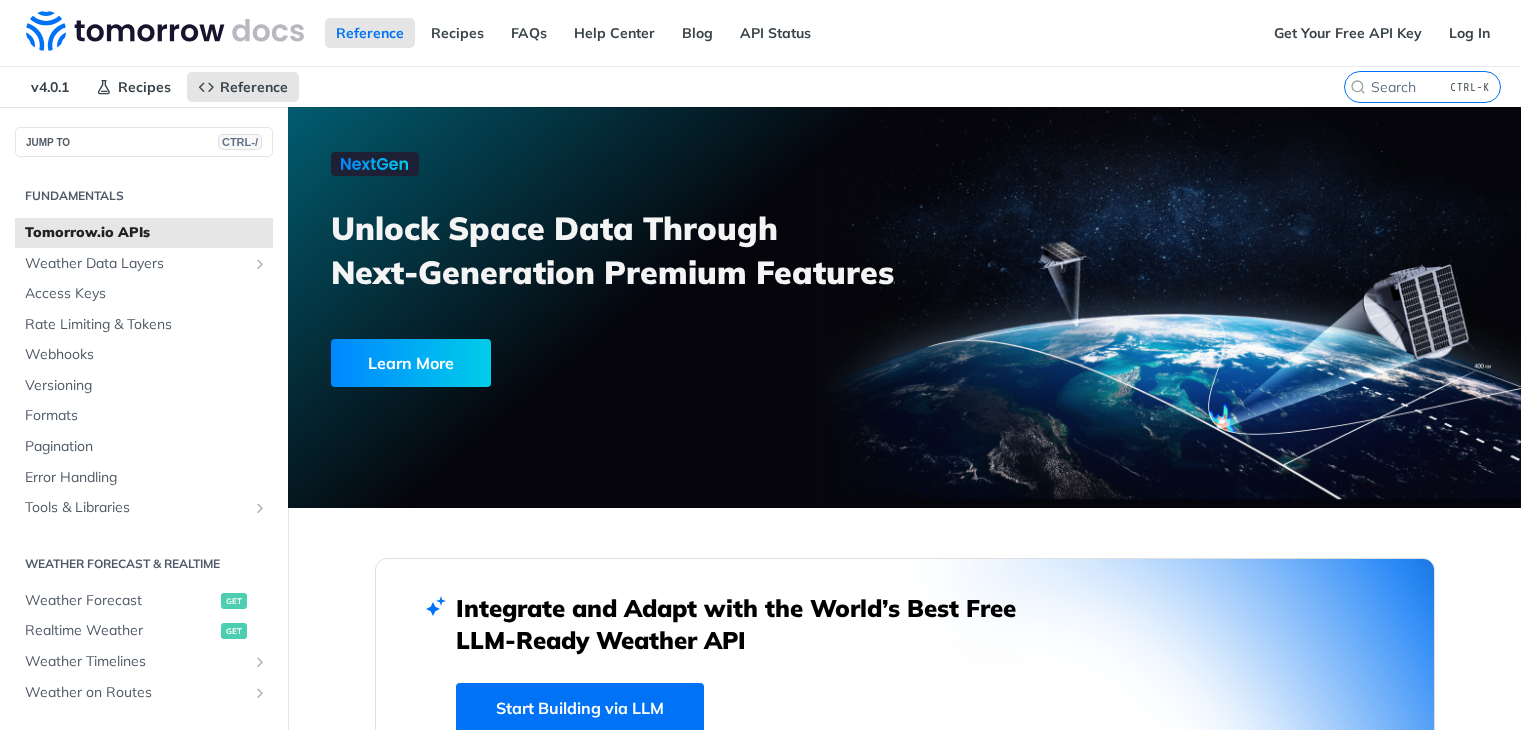 scroll, scrollTop: 0, scrollLeft: 0, axis: both 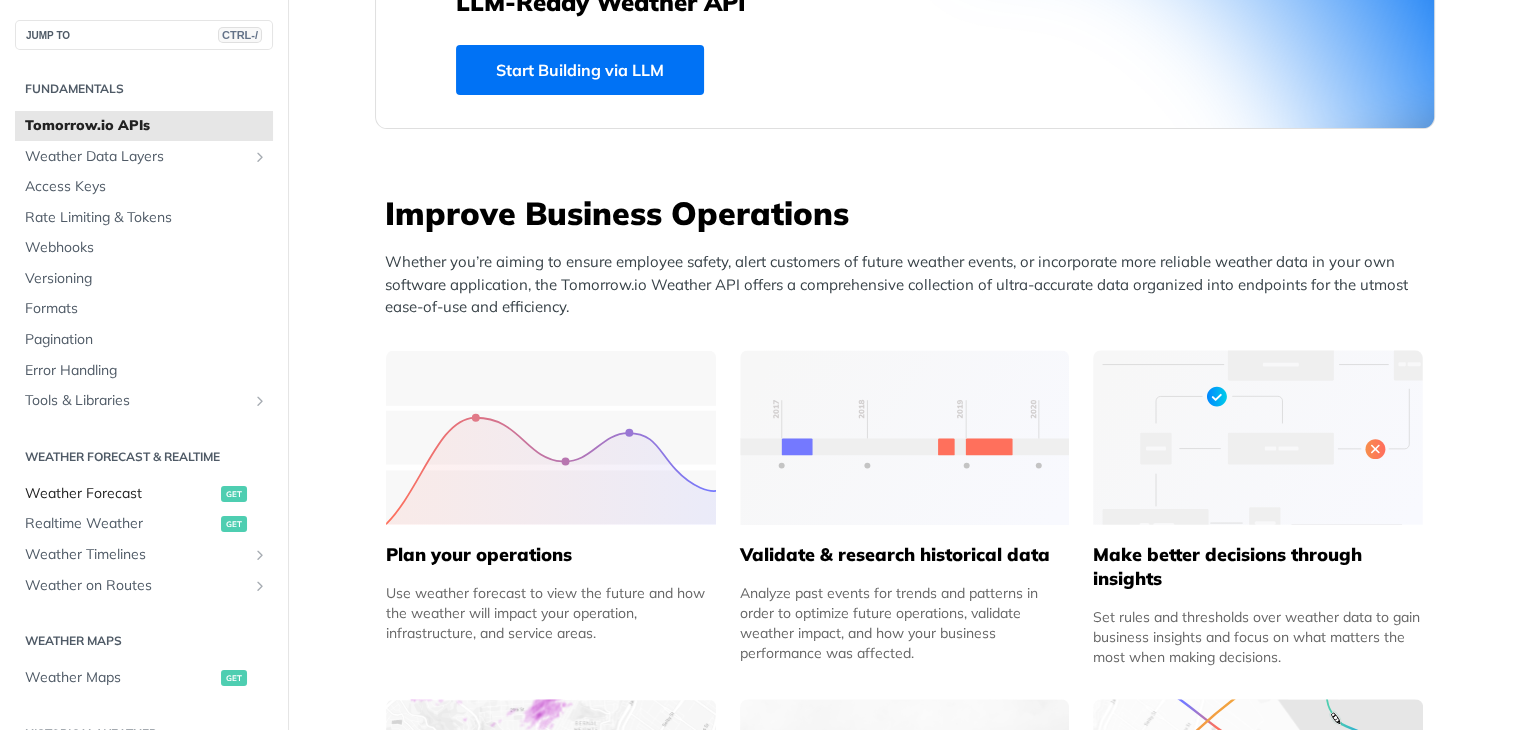 click on "Weather Forecast" at bounding box center (120, 494) 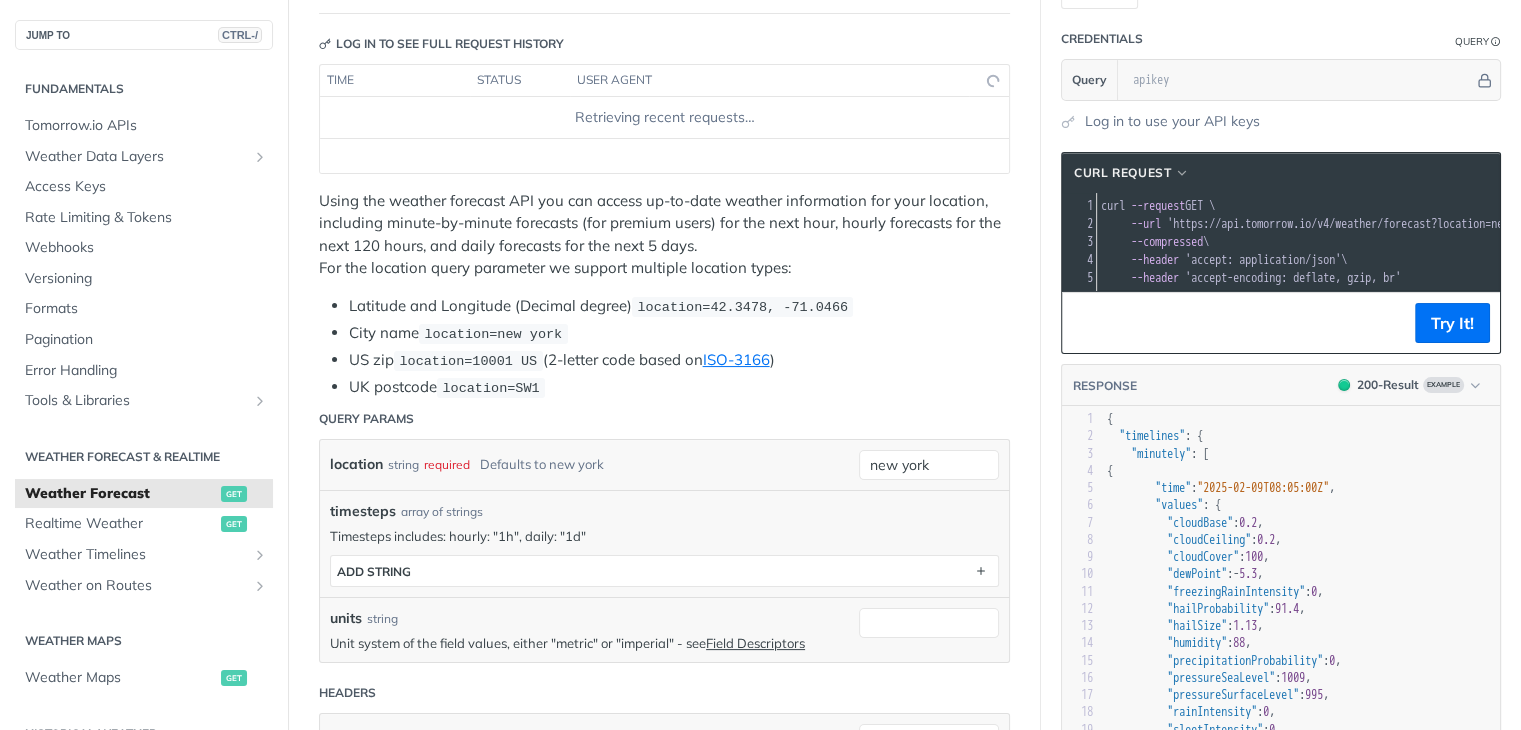 scroll, scrollTop: 0, scrollLeft: 0, axis: both 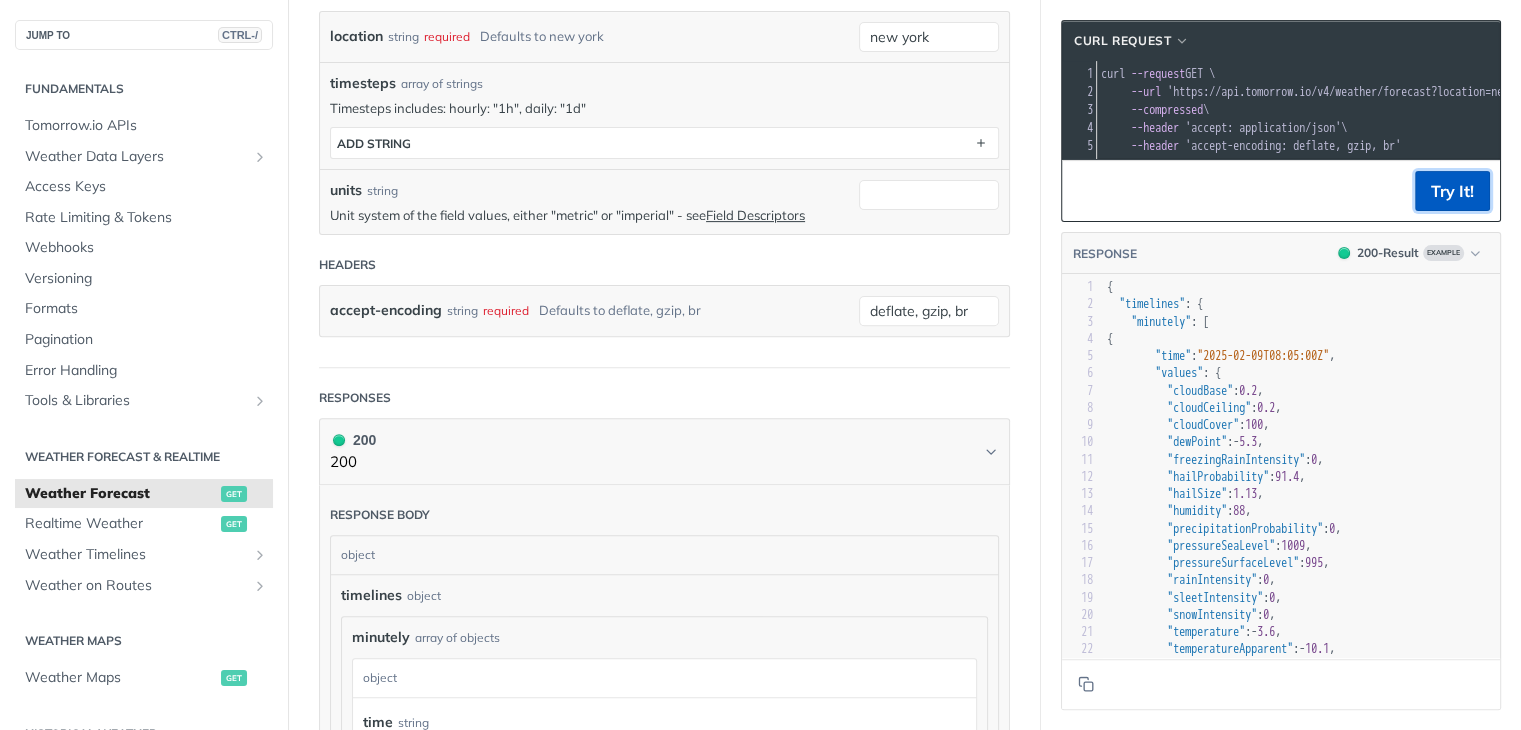 click on "Try It!" at bounding box center (1452, 191) 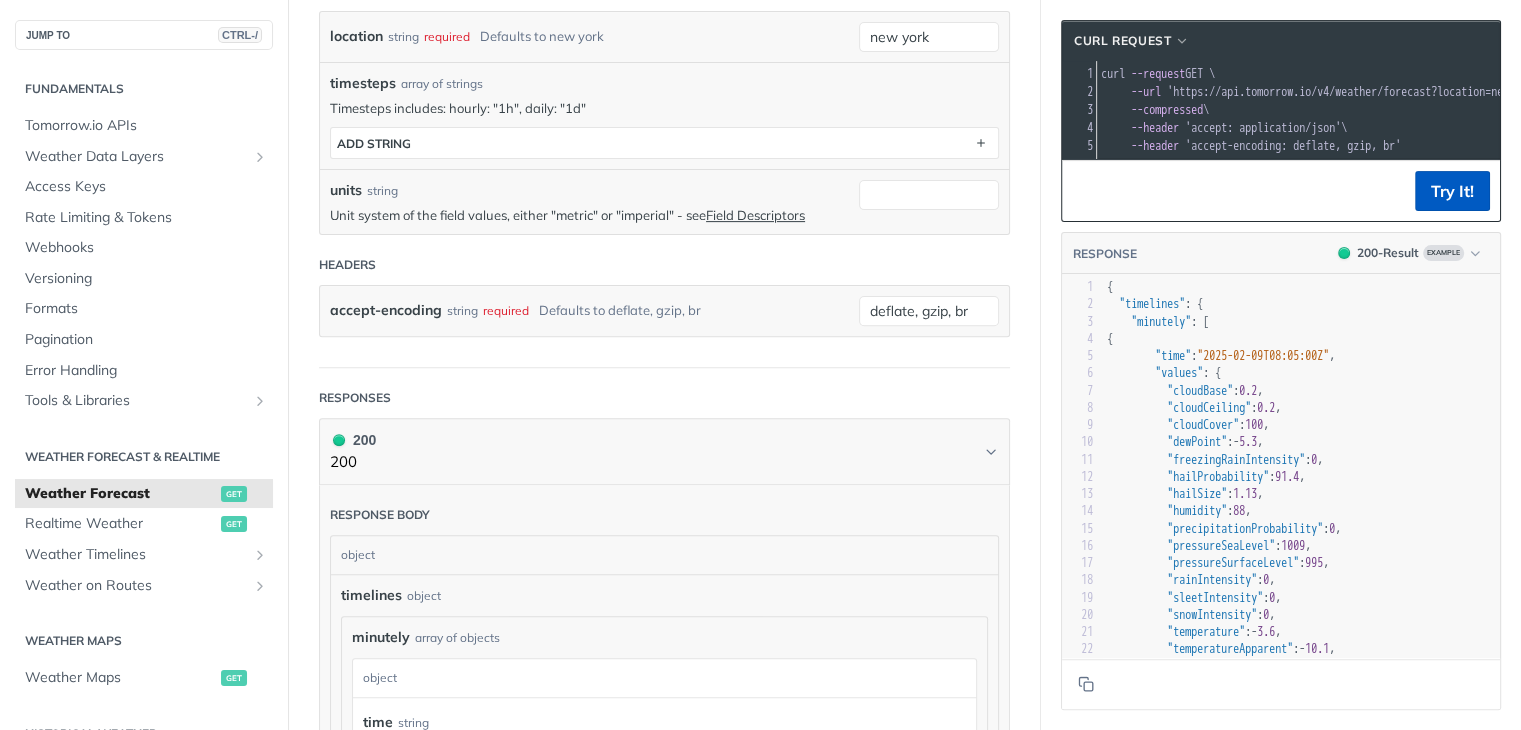 scroll, scrollTop: 268, scrollLeft: 0, axis: vertical 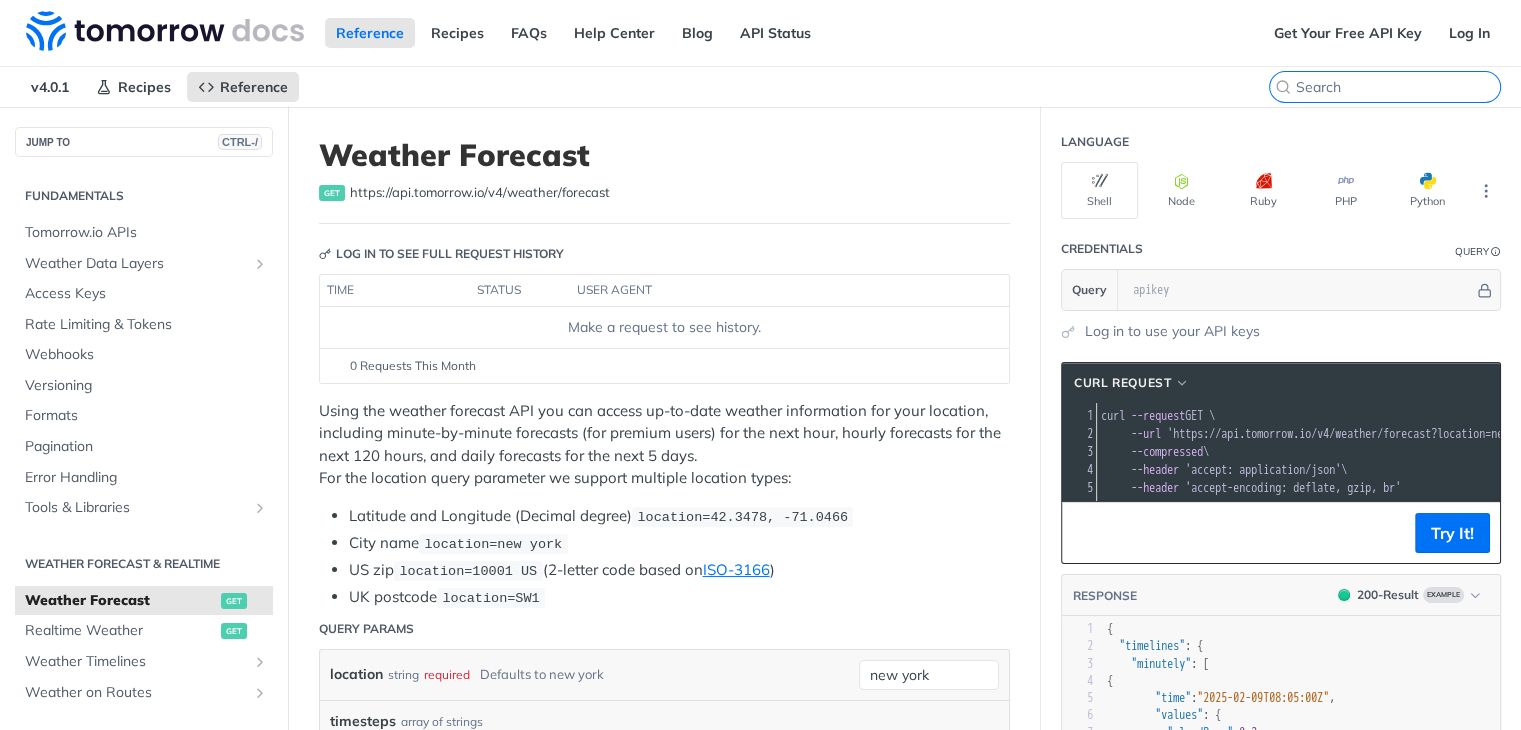 click at bounding box center [1398, 87] 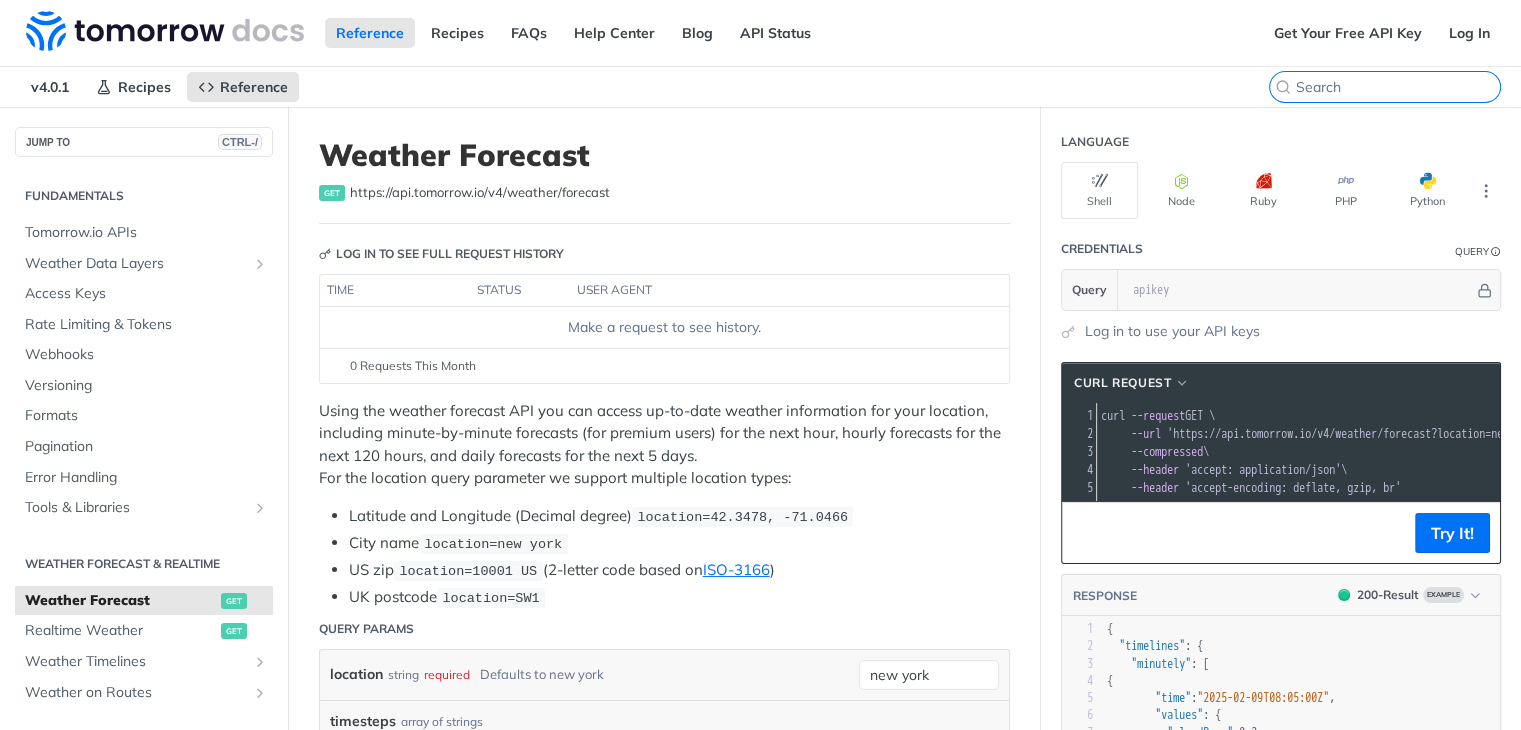 click at bounding box center (1398, 87) 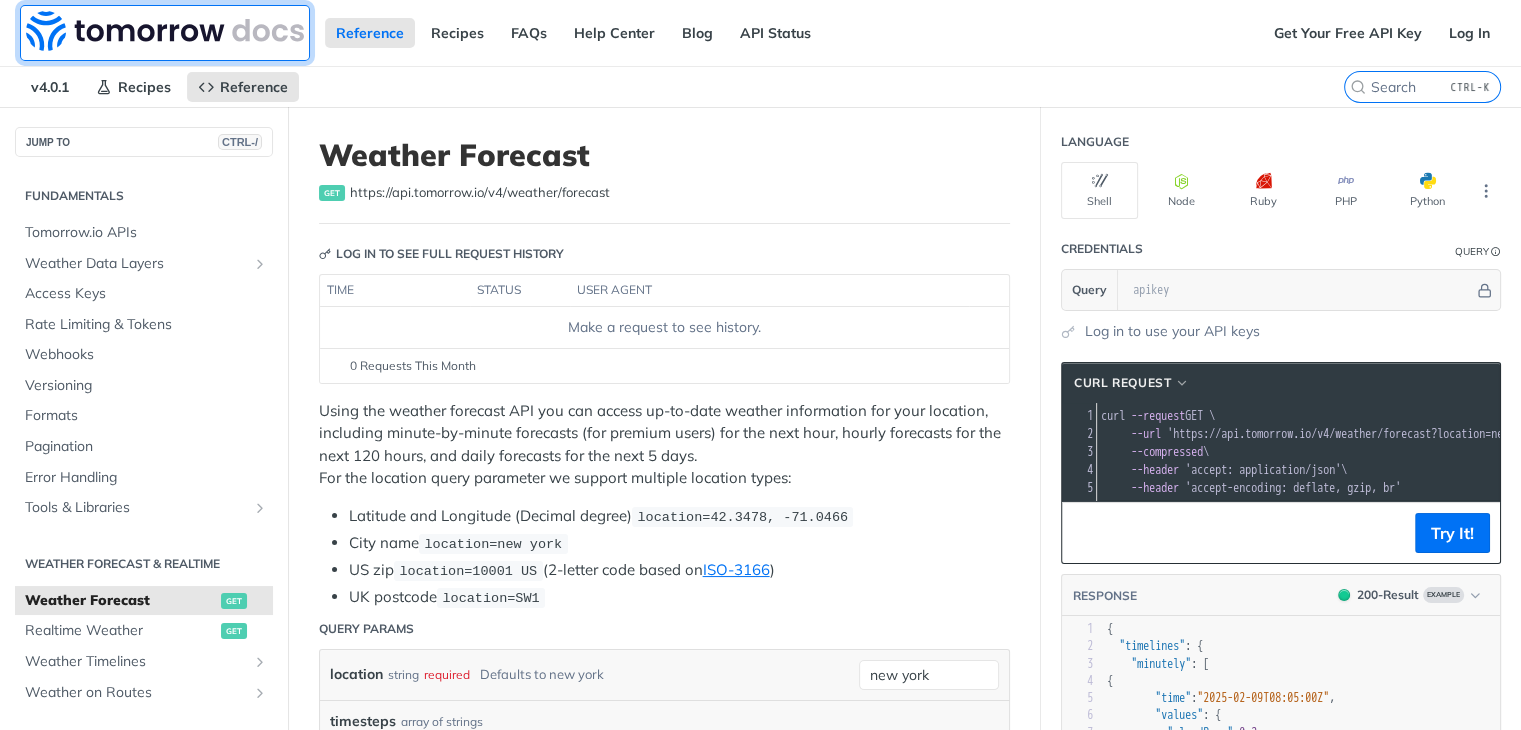 click at bounding box center [165, 31] 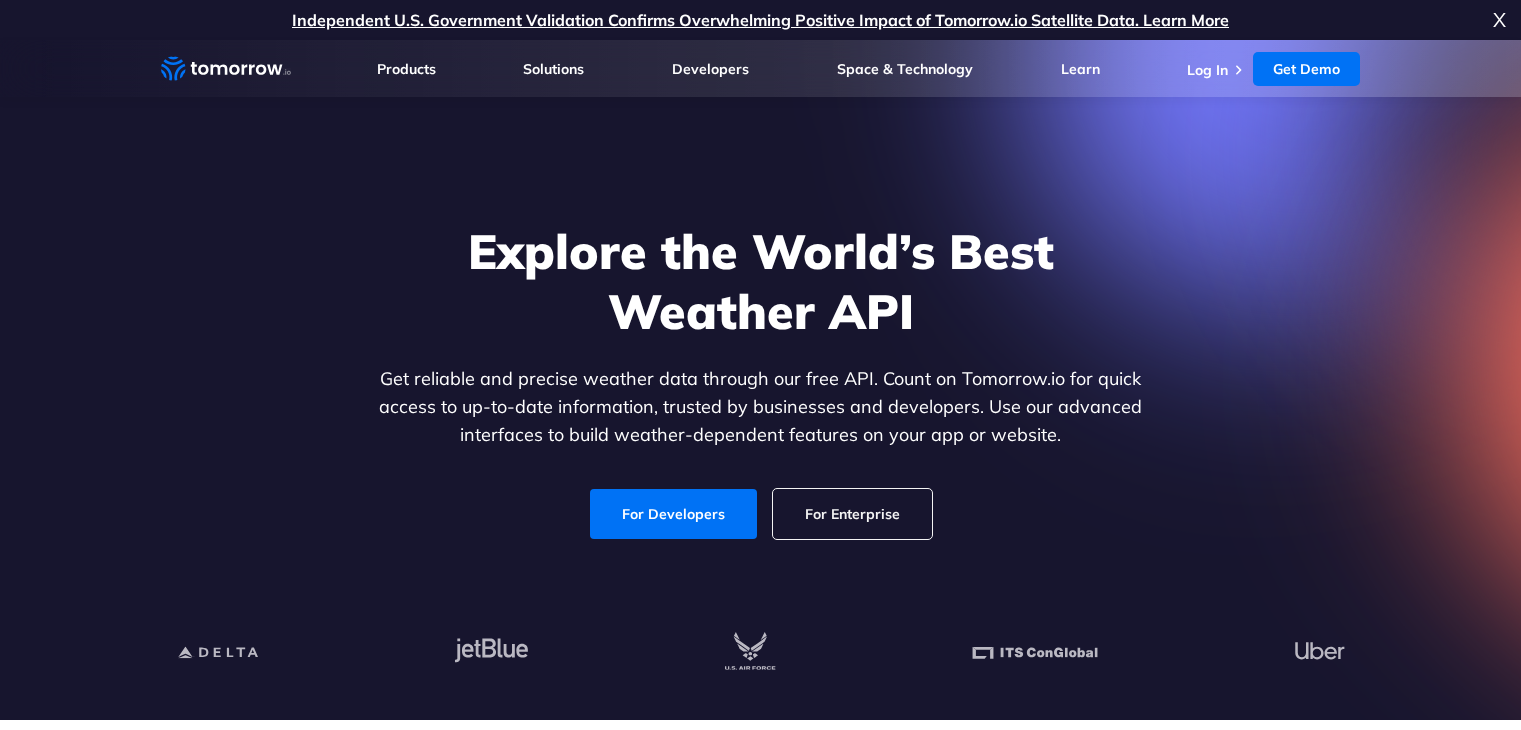 scroll, scrollTop: 0, scrollLeft: 0, axis: both 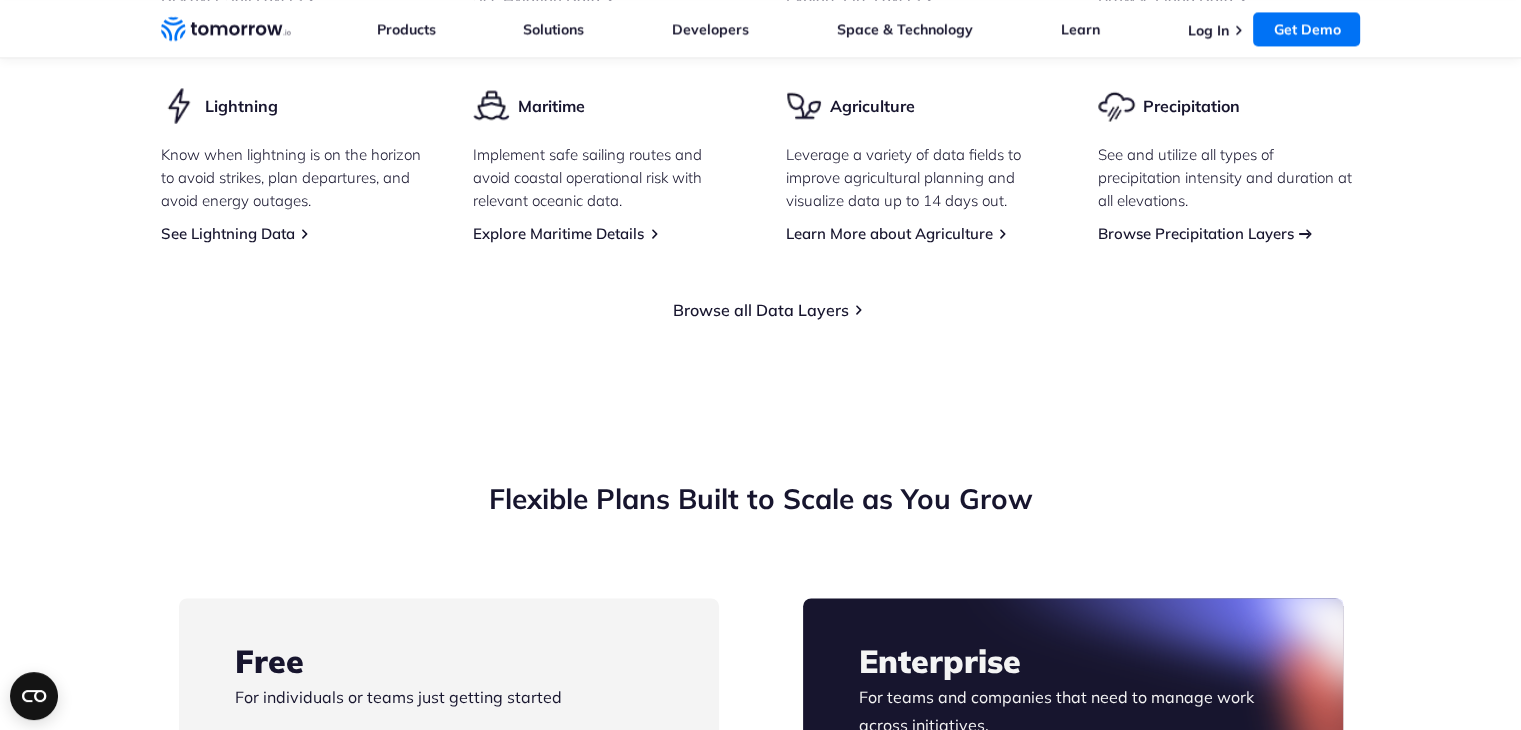 click on "Browse Precipitation Layers" at bounding box center [1196, 233] 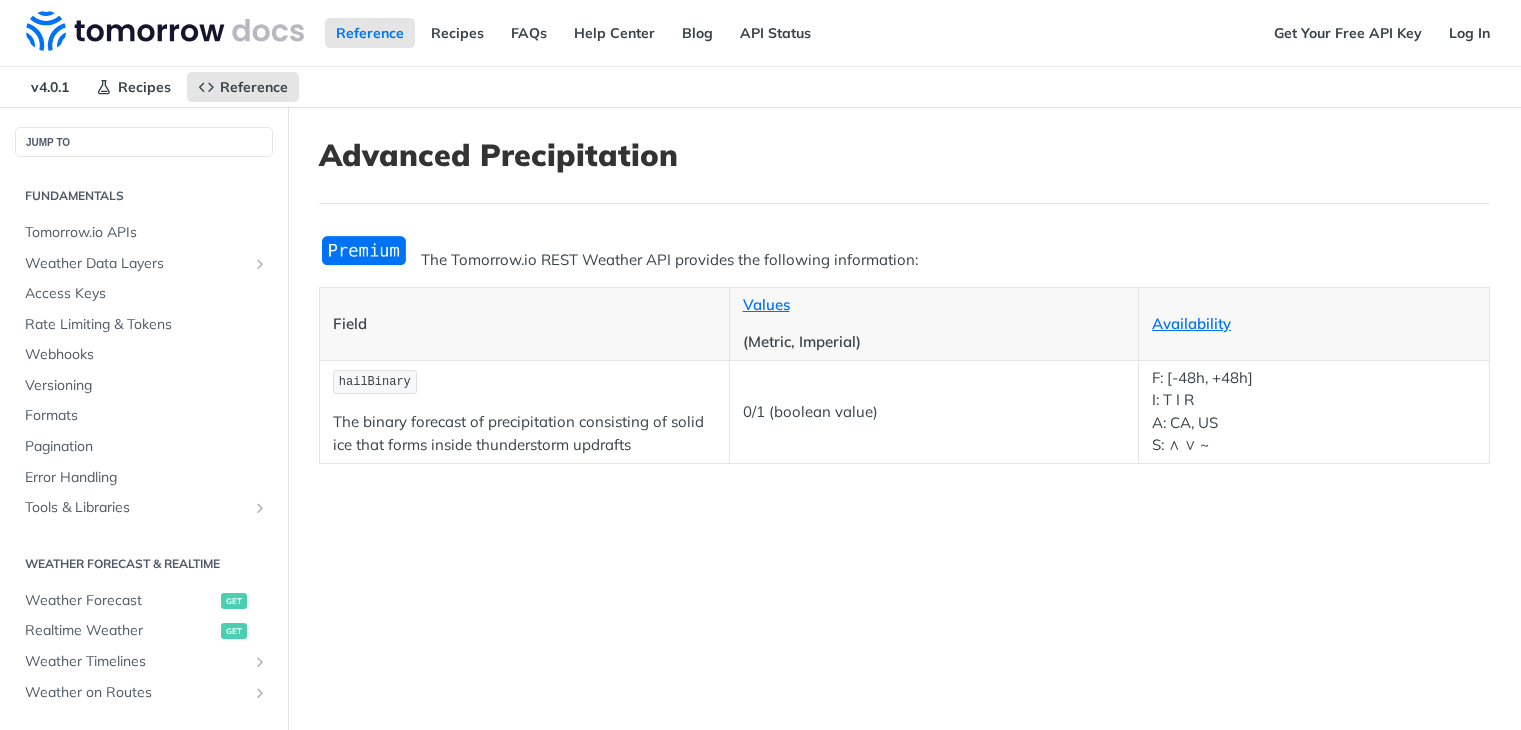 scroll, scrollTop: 0, scrollLeft: 0, axis: both 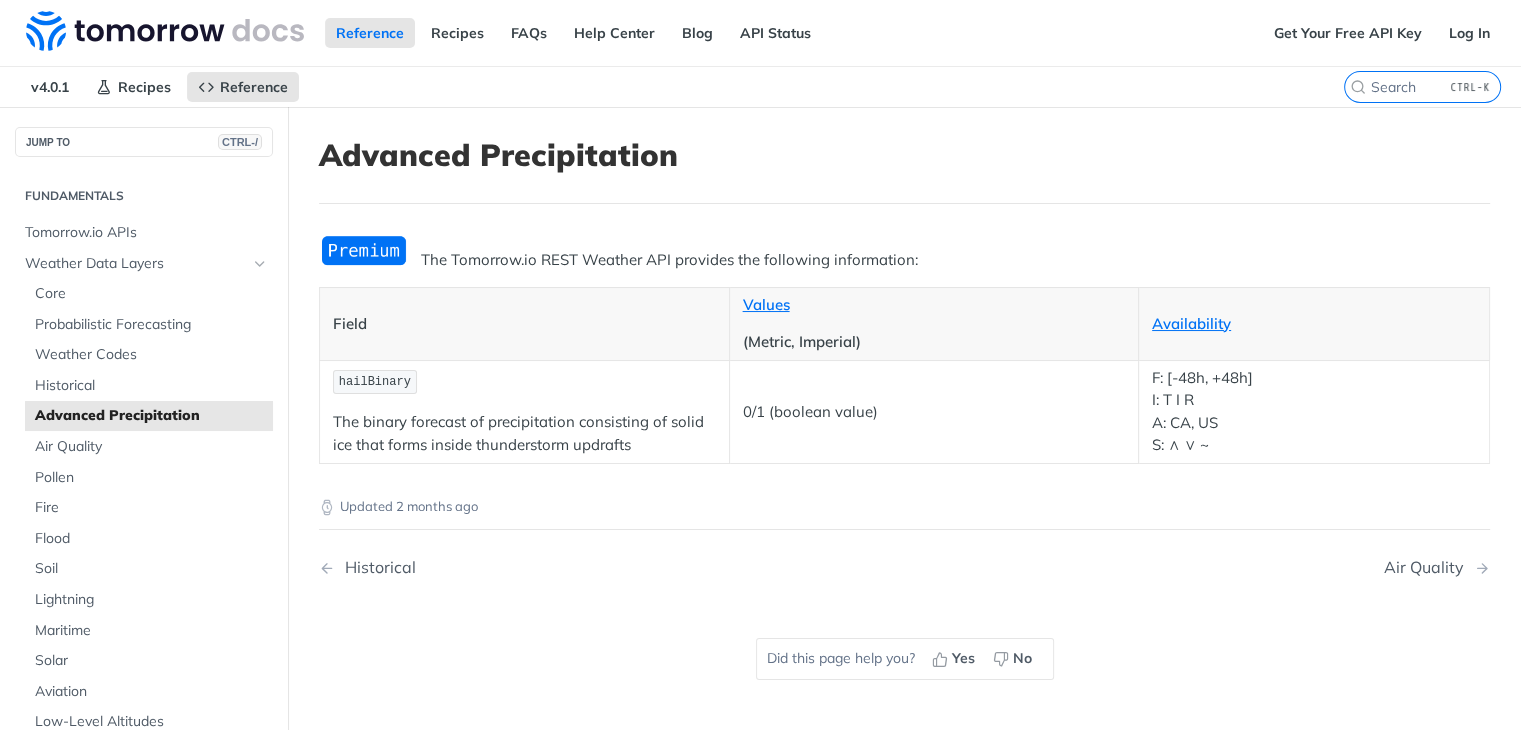 click on "Historical Air Quality" at bounding box center [904, 567] 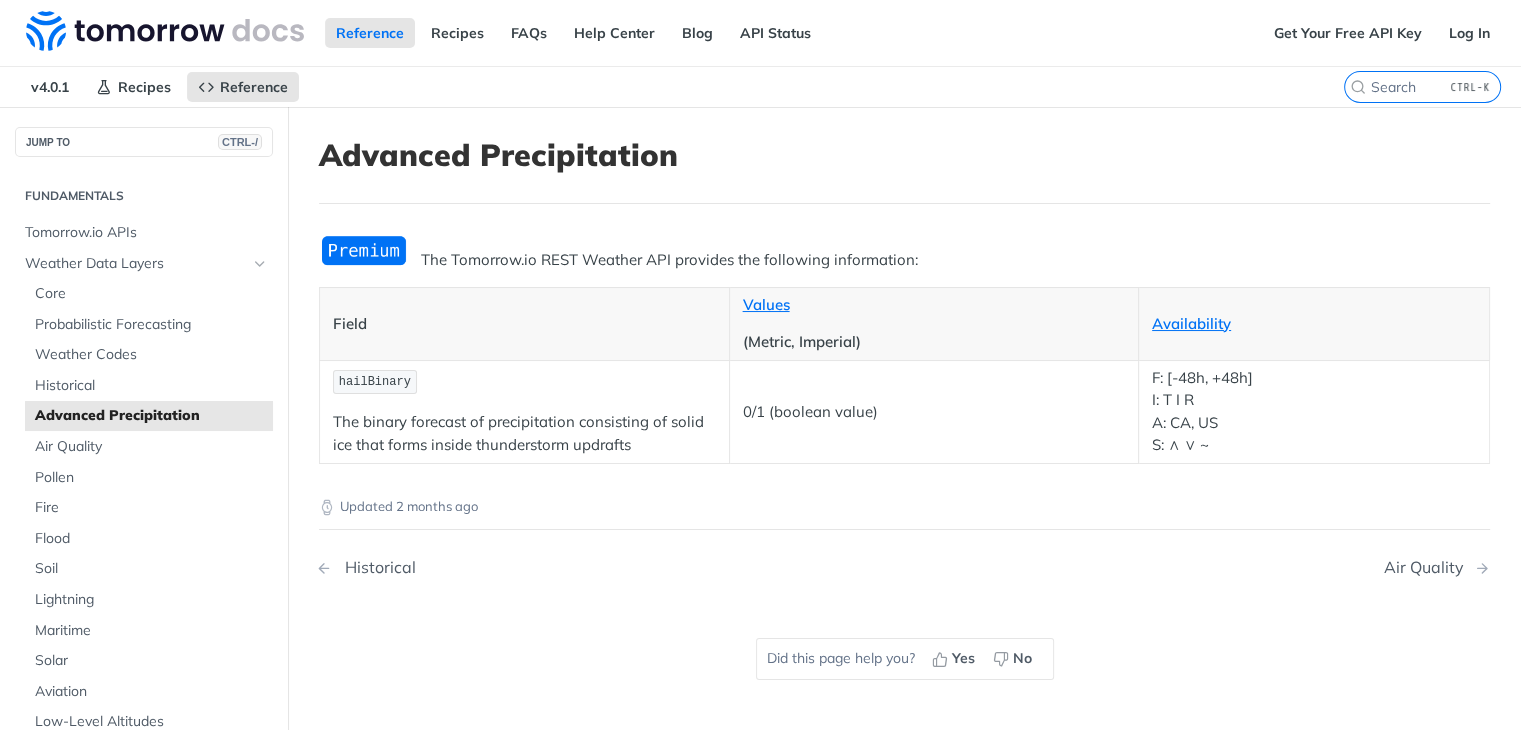 click on "Historical" at bounding box center (375, 567) 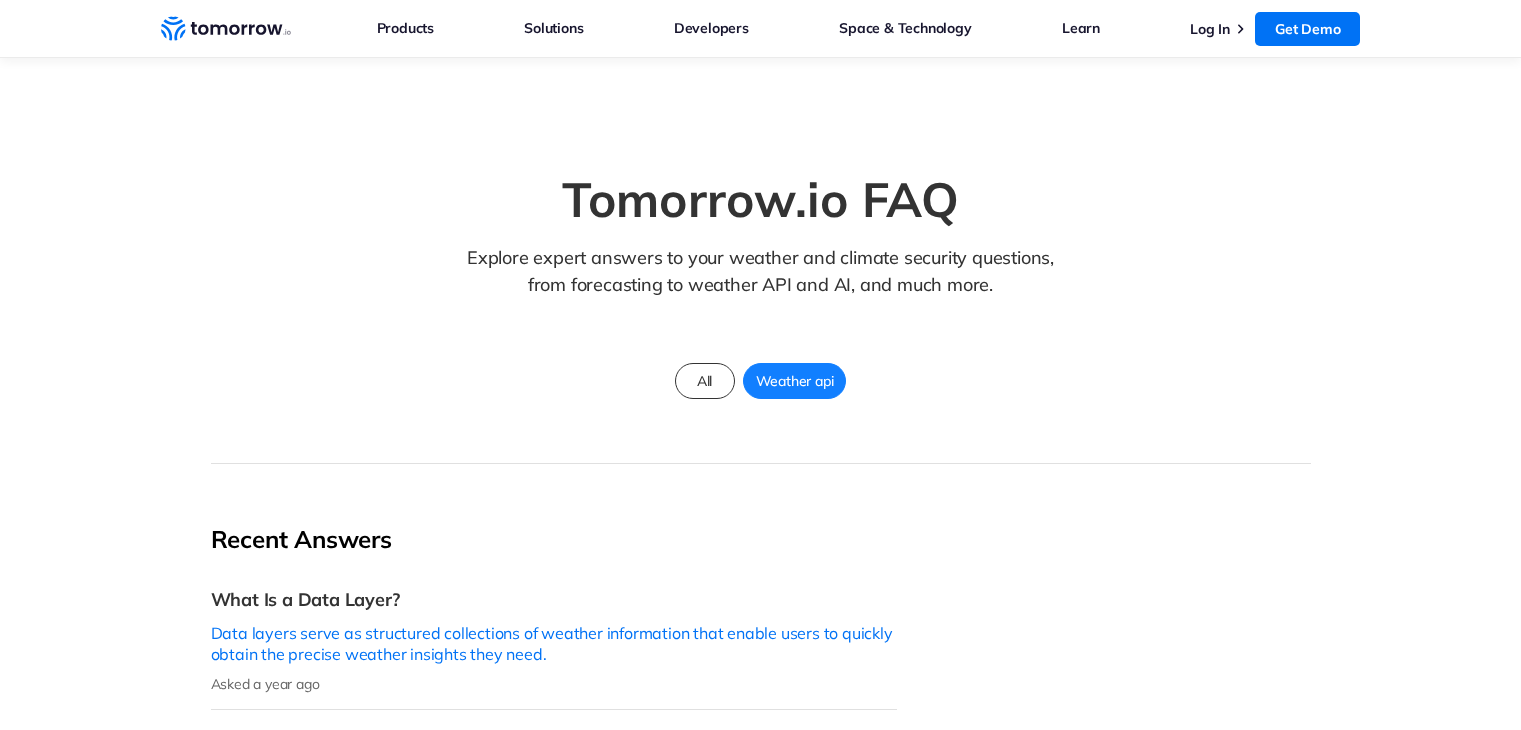 scroll, scrollTop: 0, scrollLeft: 0, axis: both 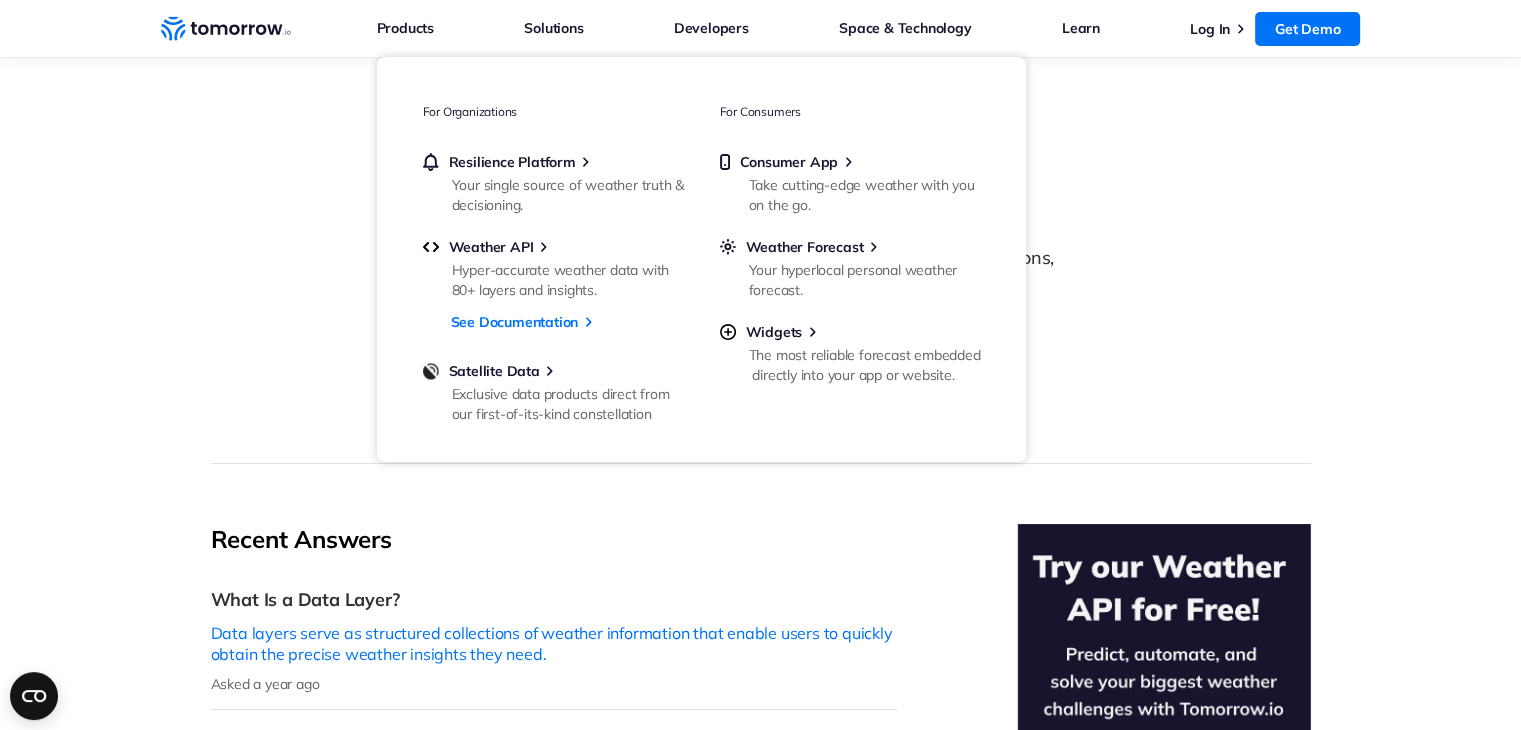 click 